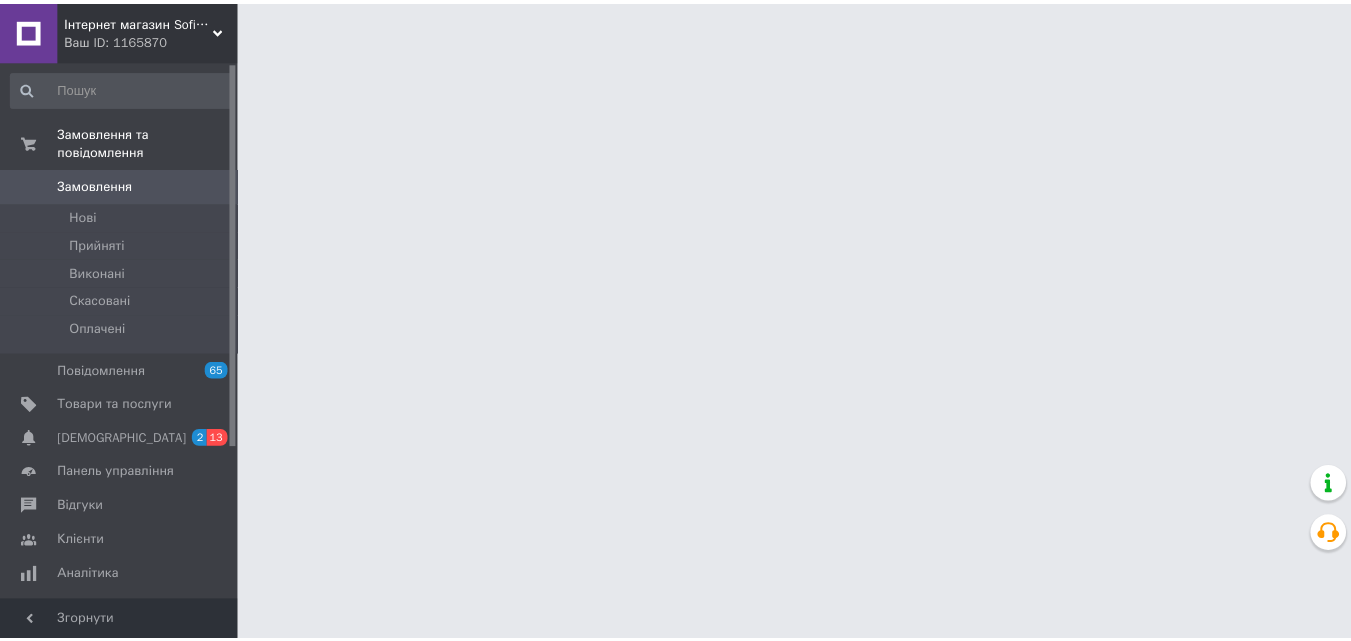 scroll, scrollTop: 0, scrollLeft: 0, axis: both 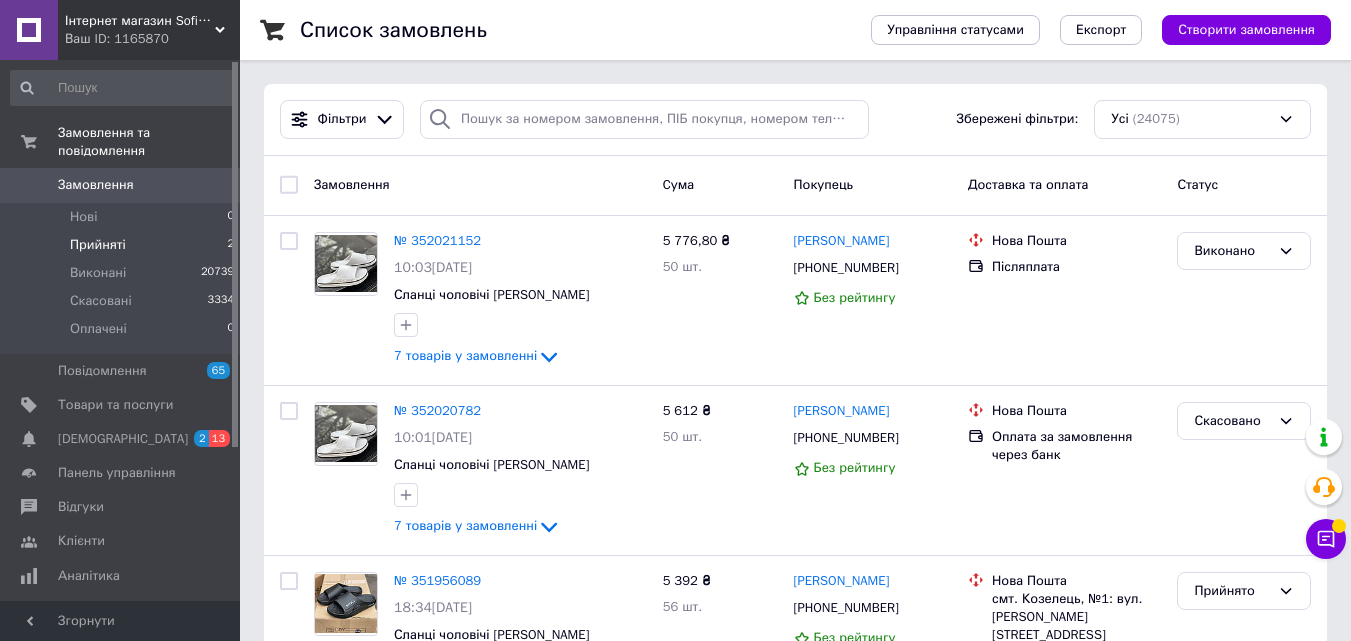 click on "Прийняті 2" at bounding box center (123, 245) 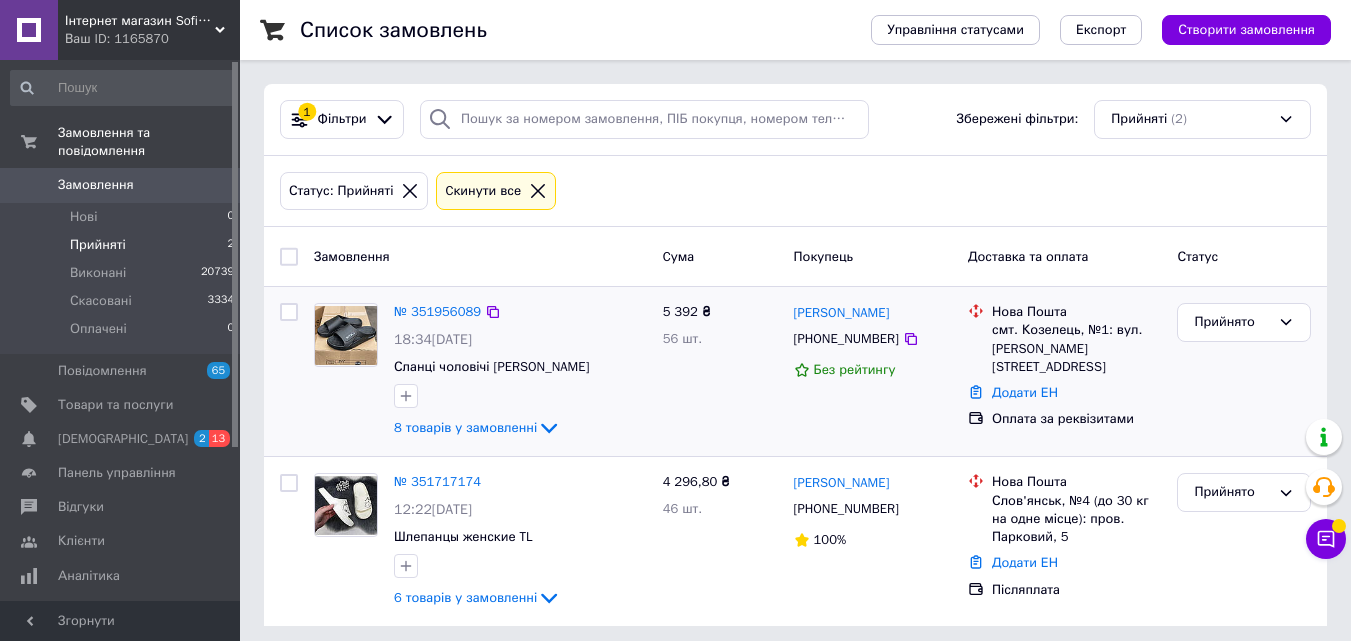 scroll, scrollTop: 9, scrollLeft: 0, axis: vertical 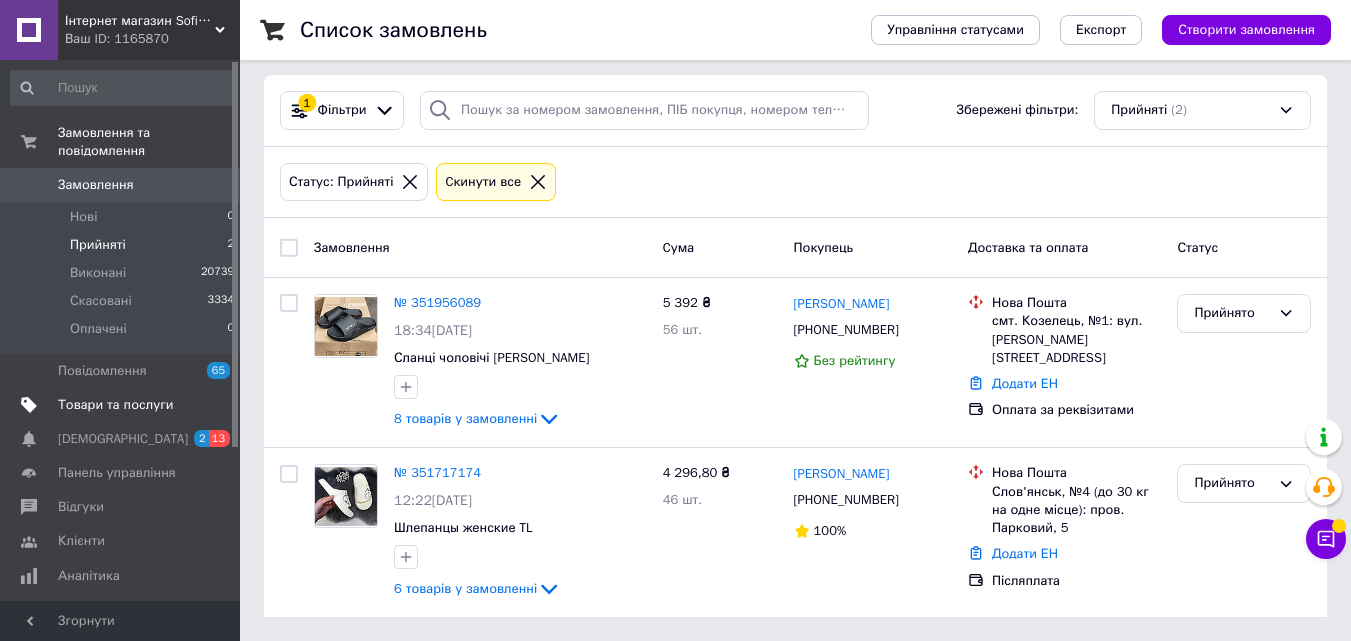 click on "Товари та послуги" at bounding box center [123, 405] 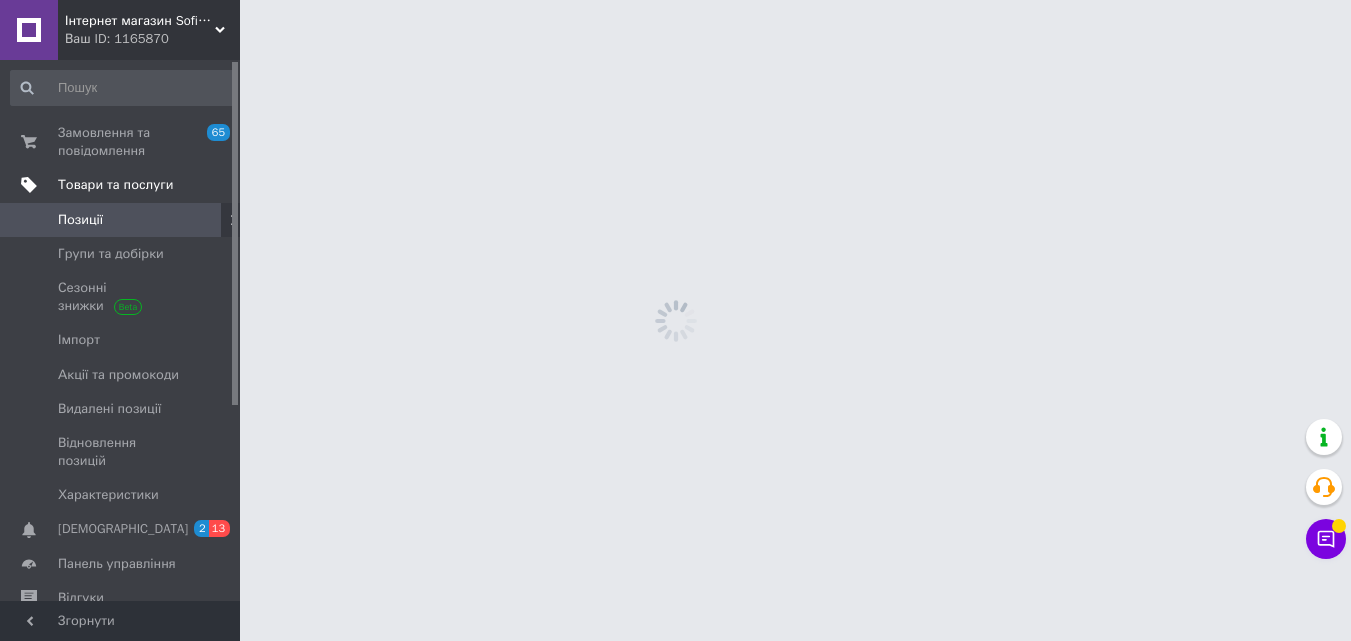 scroll, scrollTop: 0, scrollLeft: 0, axis: both 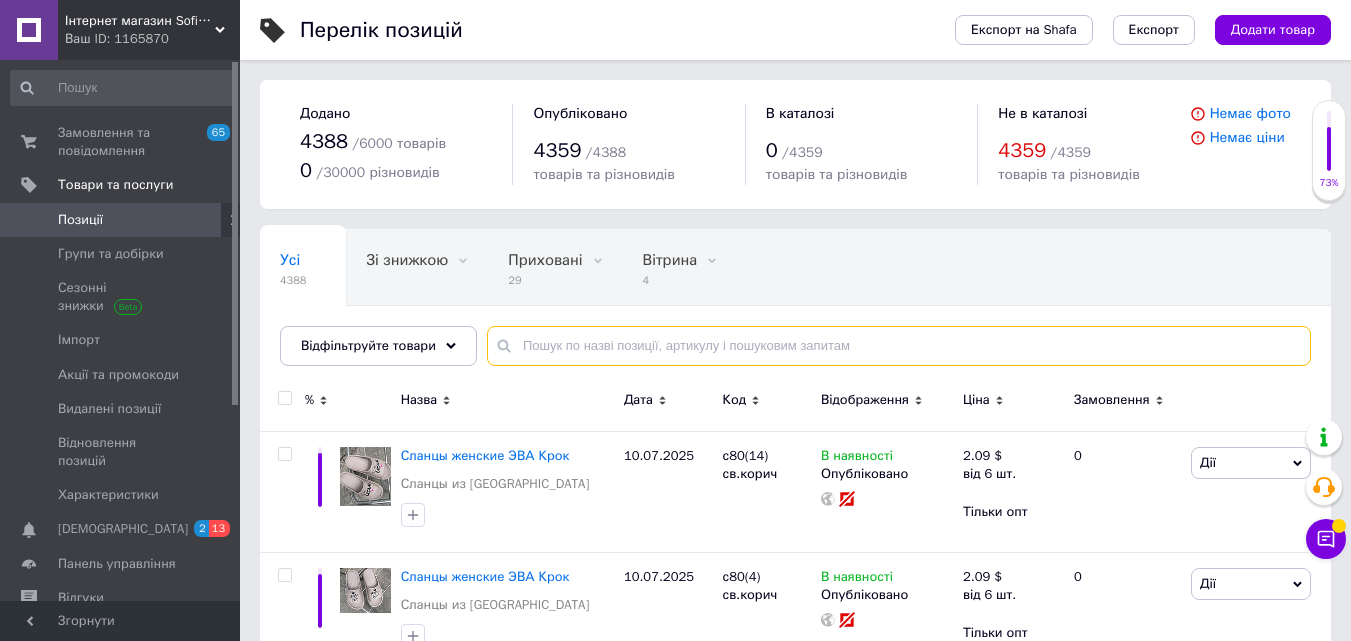 click at bounding box center [899, 346] 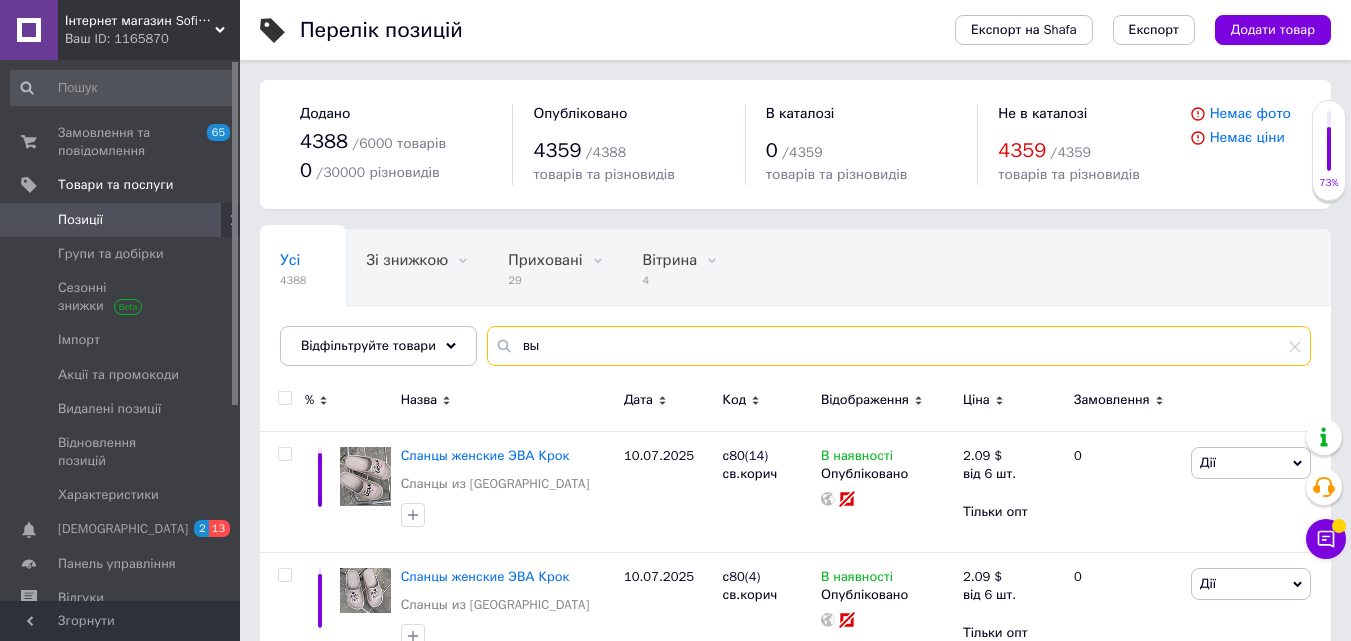 type on "в" 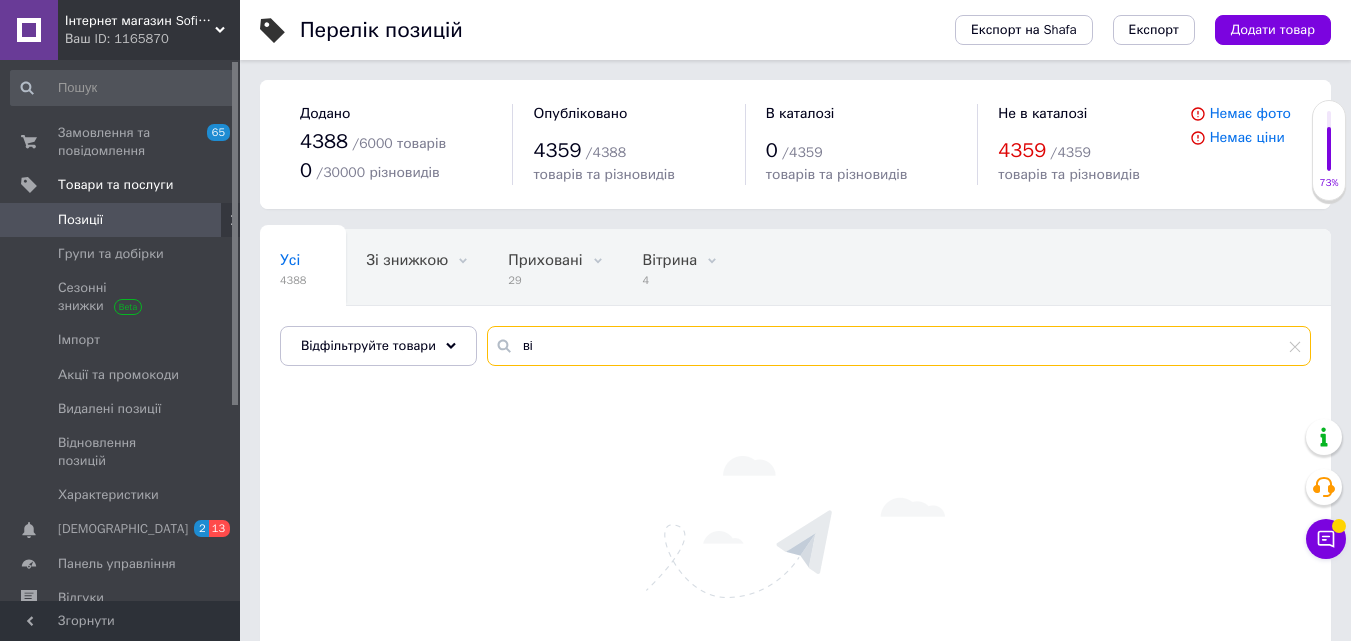 click on "ві" at bounding box center [899, 346] 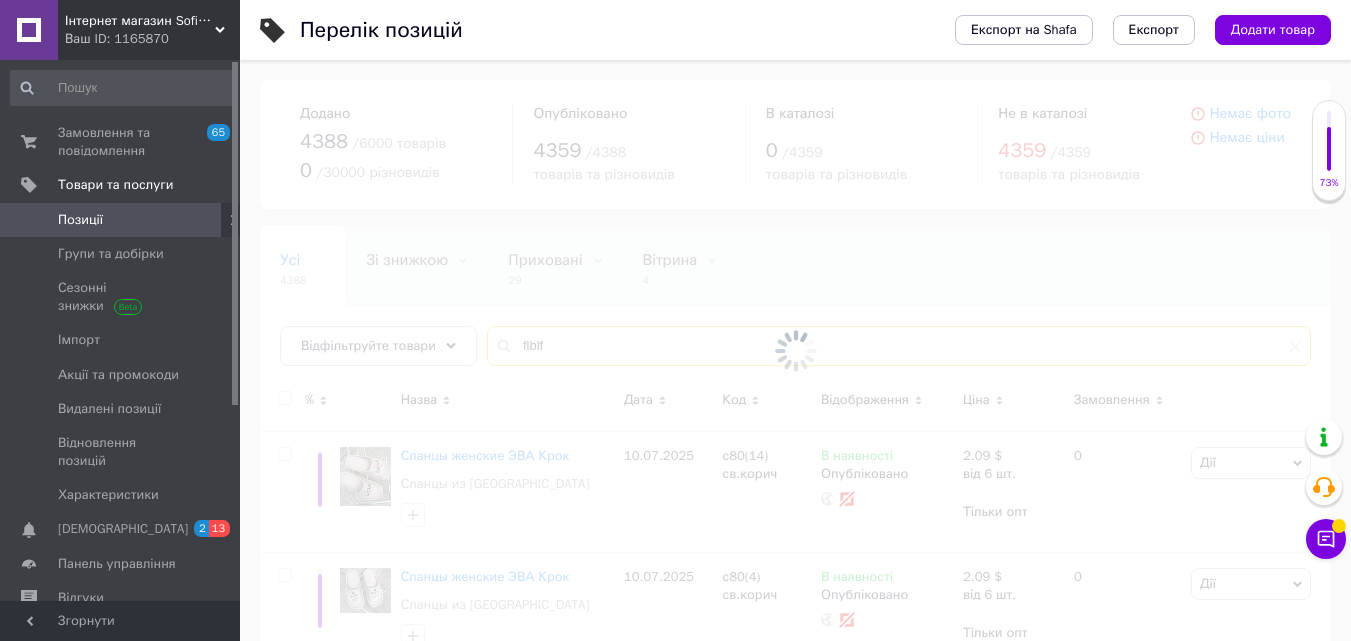 type on "flblfc" 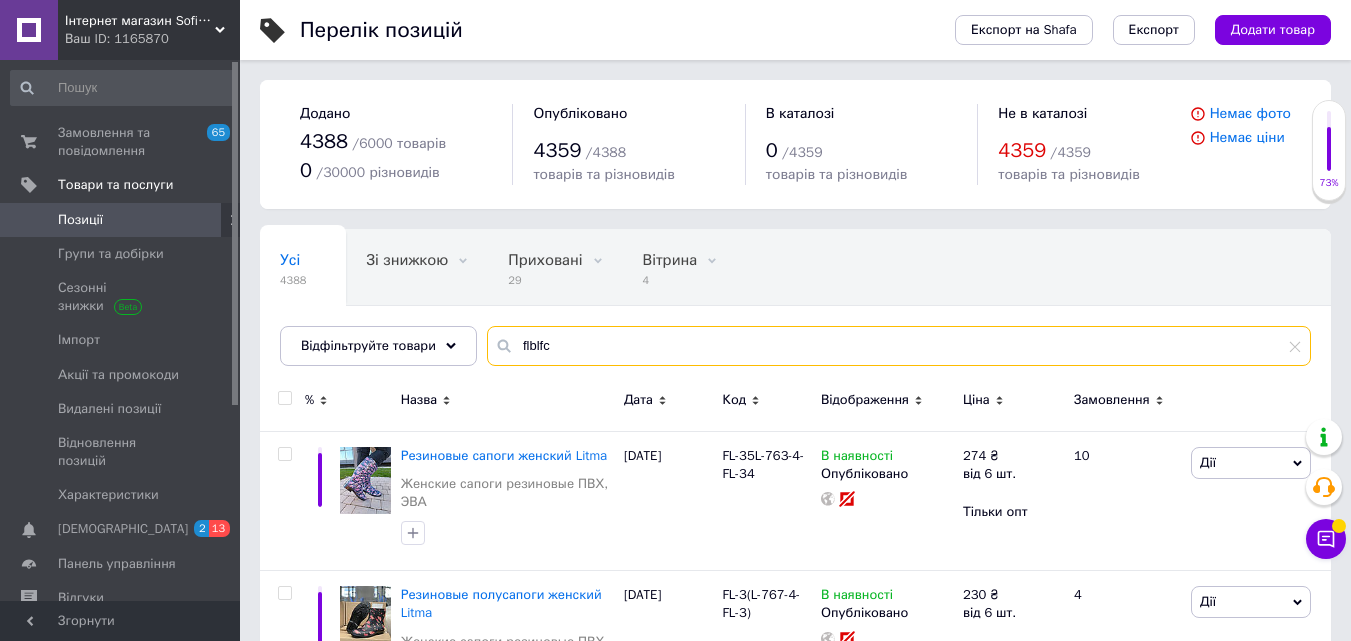 drag, startPoint x: 571, startPoint y: 350, endPoint x: 393, endPoint y: 323, distance: 180.0361 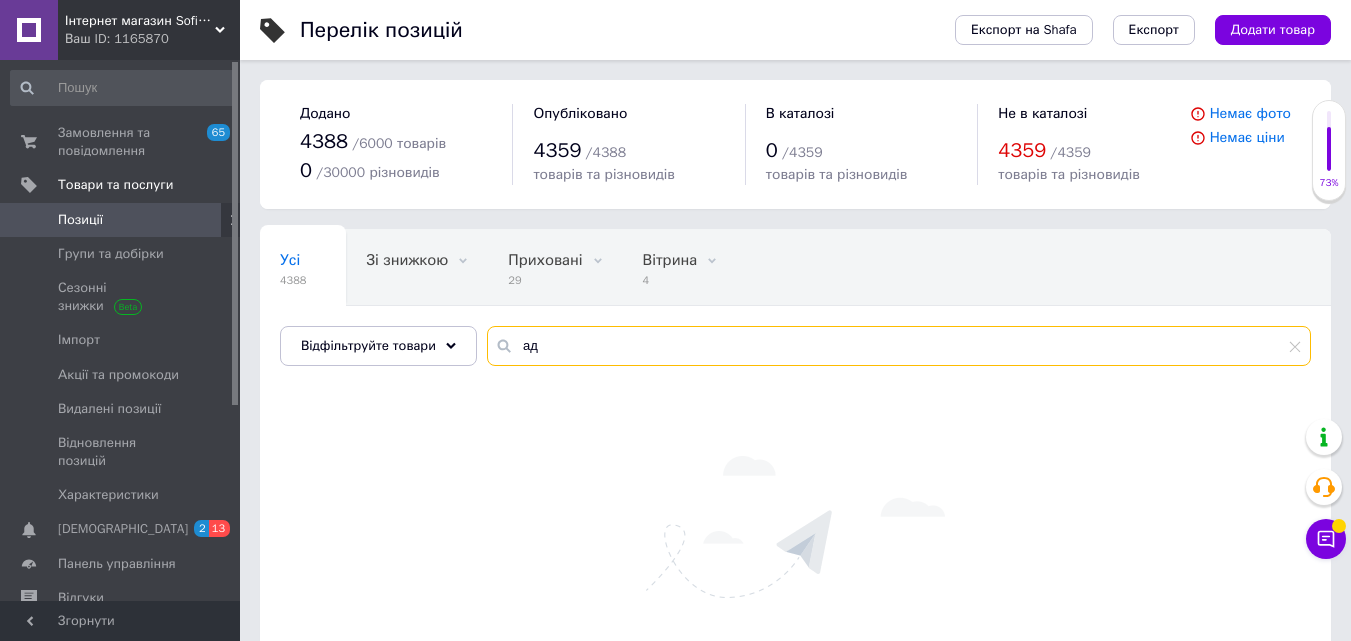 type on "а" 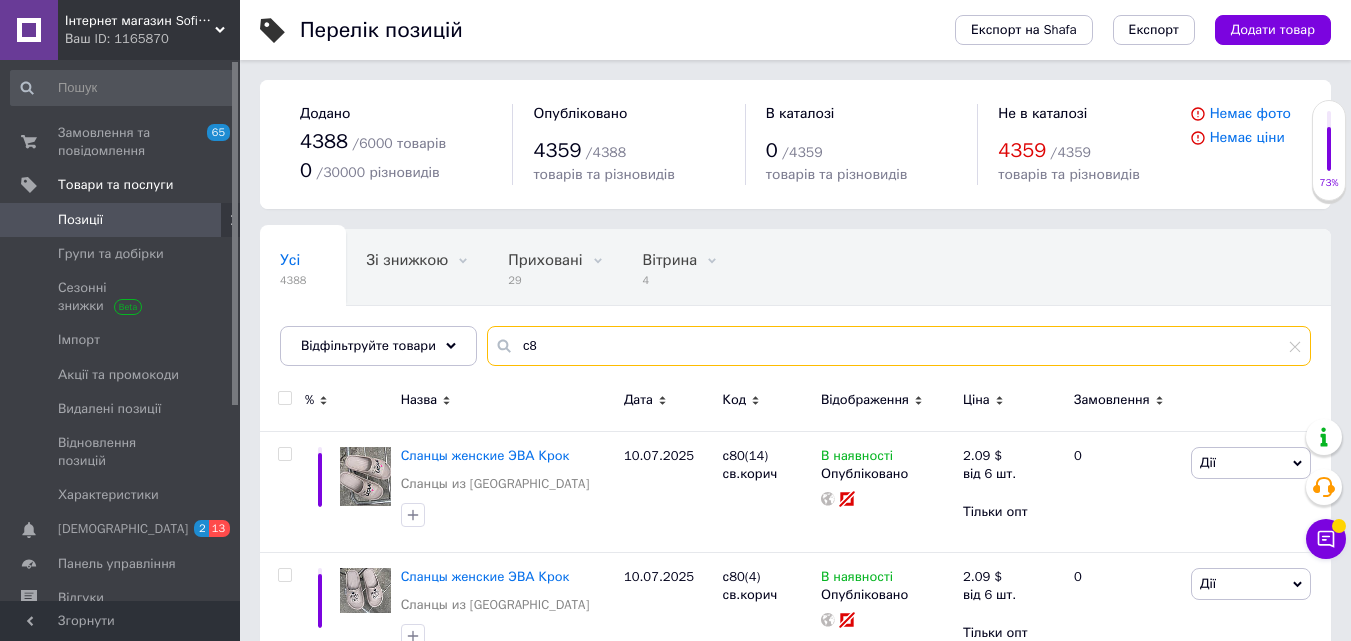 type on "с" 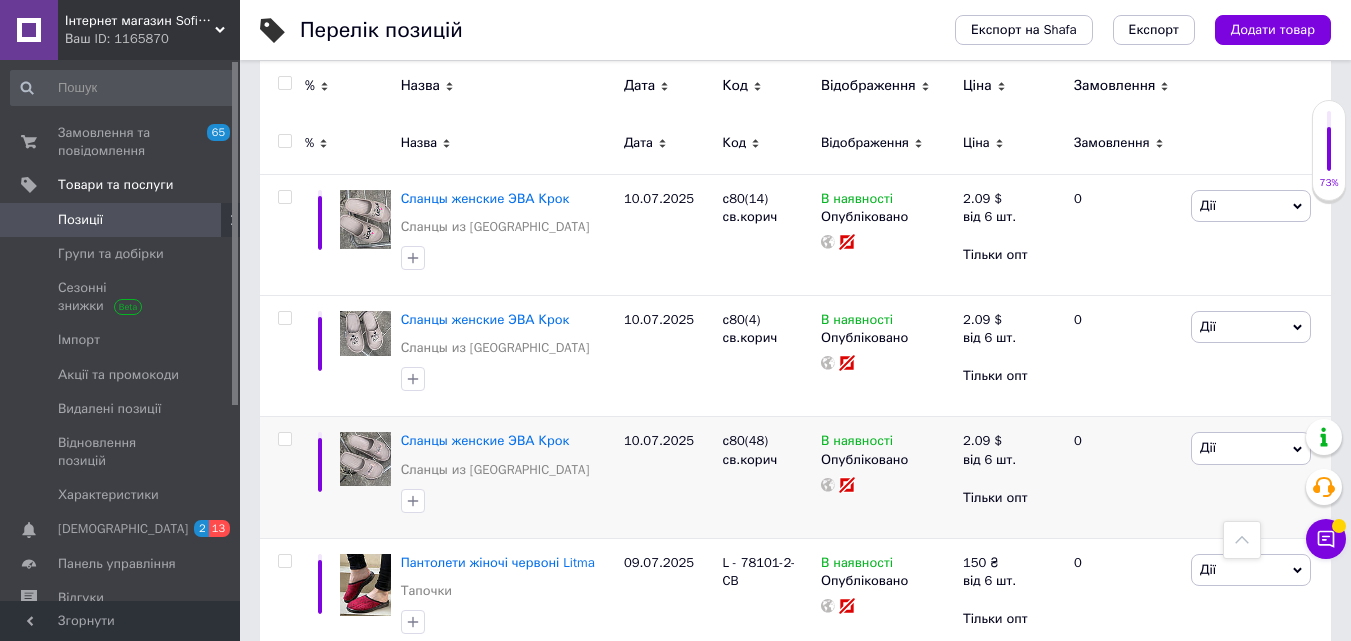 scroll, scrollTop: 0, scrollLeft: 0, axis: both 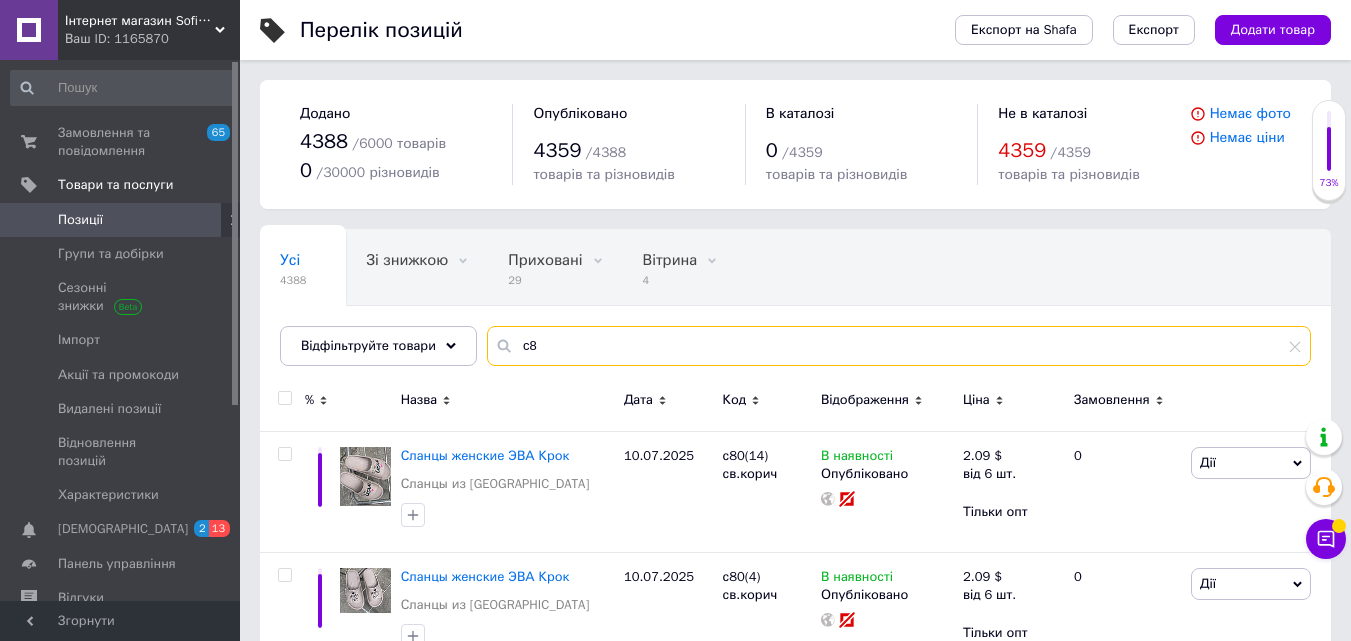 type on "с" 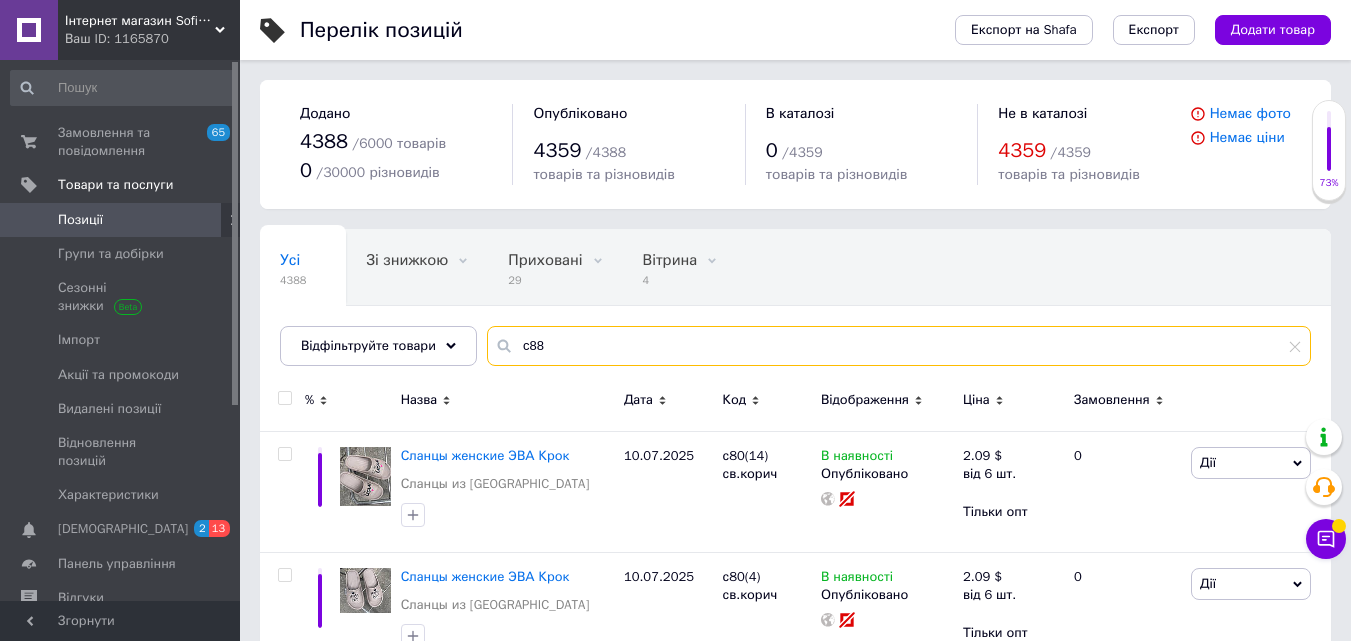 type on "с88" 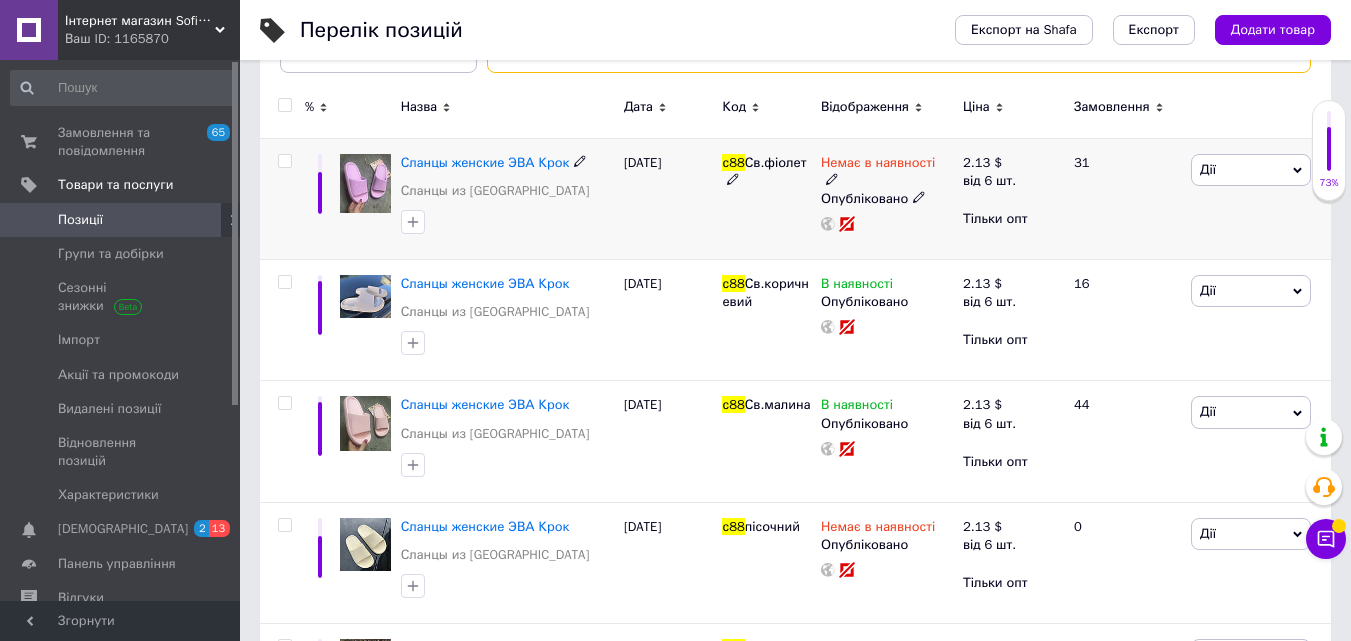 scroll, scrollTop: 500, scrollLeft: 0, axis: vertical 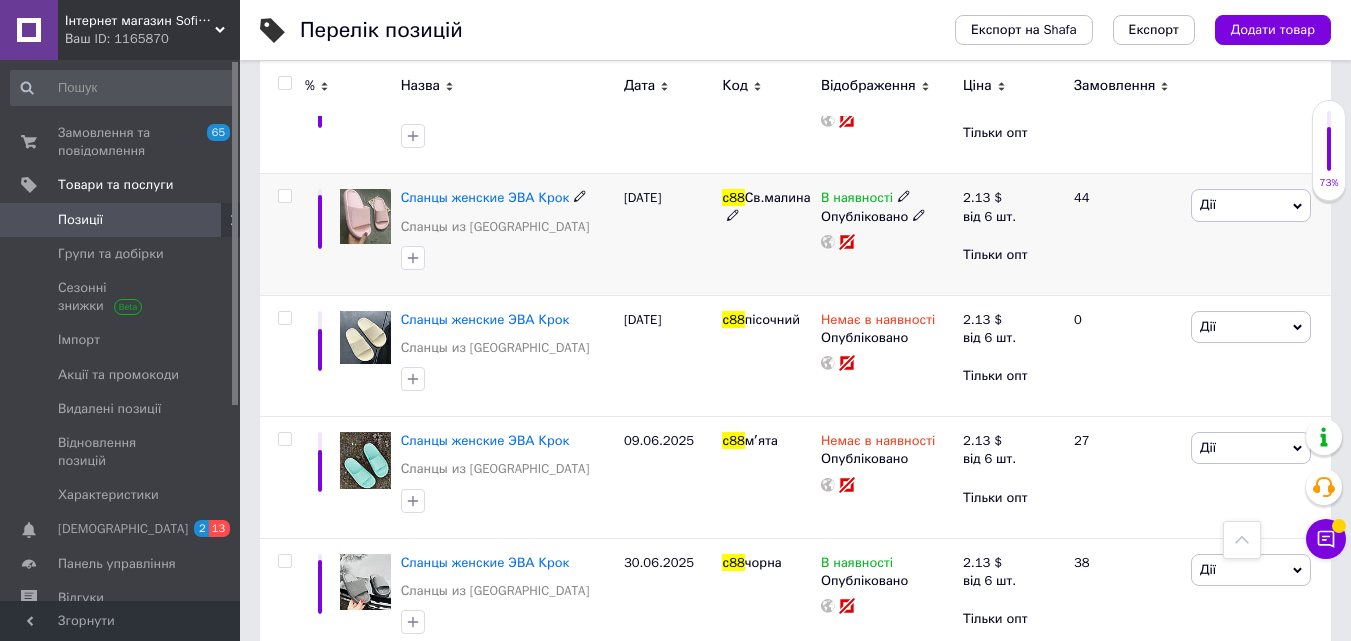 click on "В наявності Опубліковано" at bounding box center [887, 234] 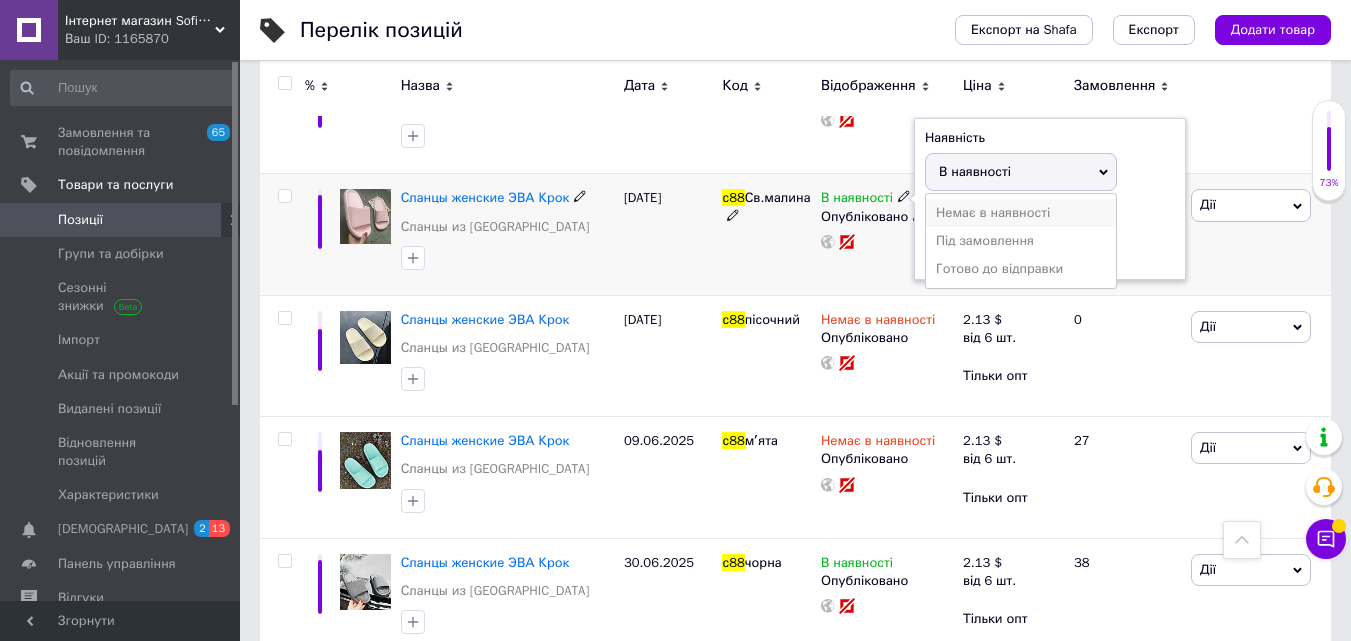 click on "Немає в наявності" at bounding box center (1021, 213) 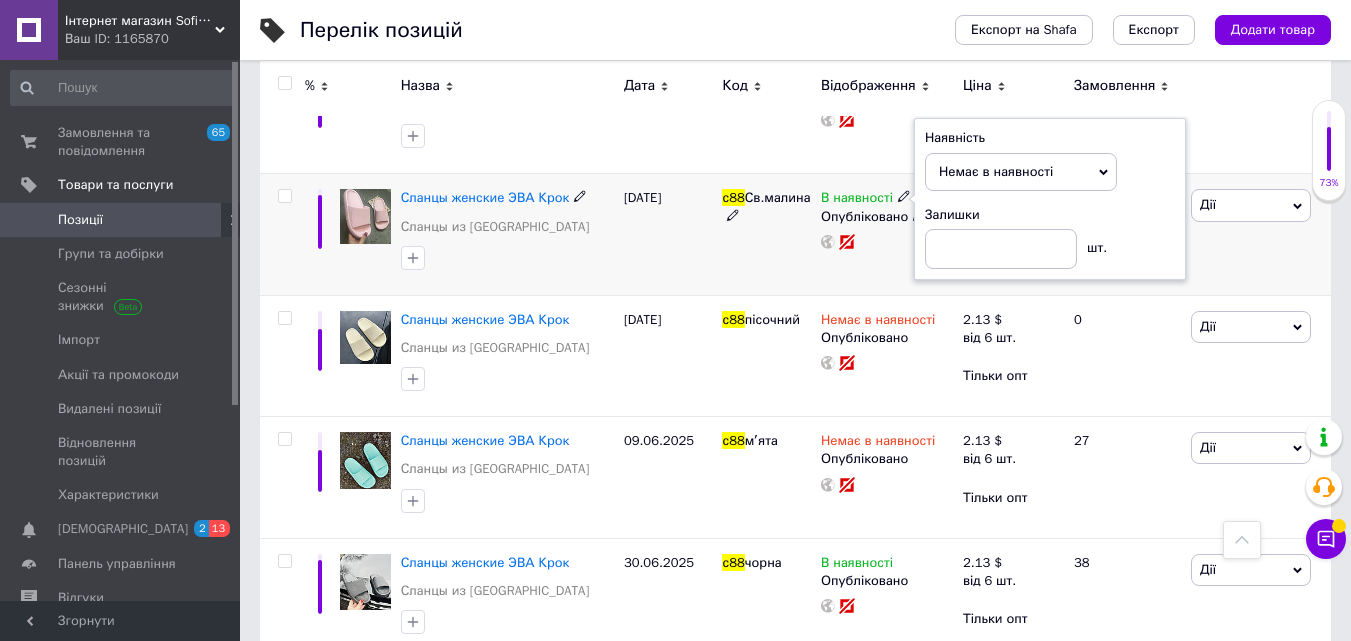 click on "с88  Св.малина" at bounding box center (766, 234) 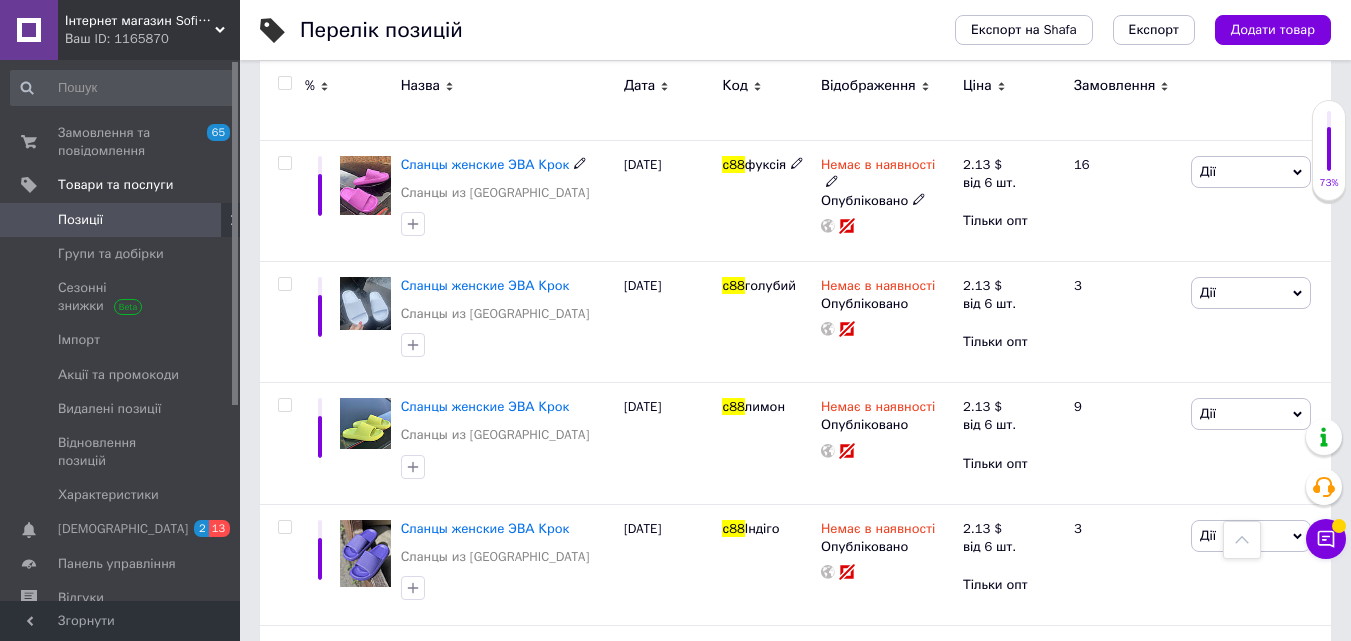 scroll, scrollTop: 1994, scrollLeft: 0, axis: vertical 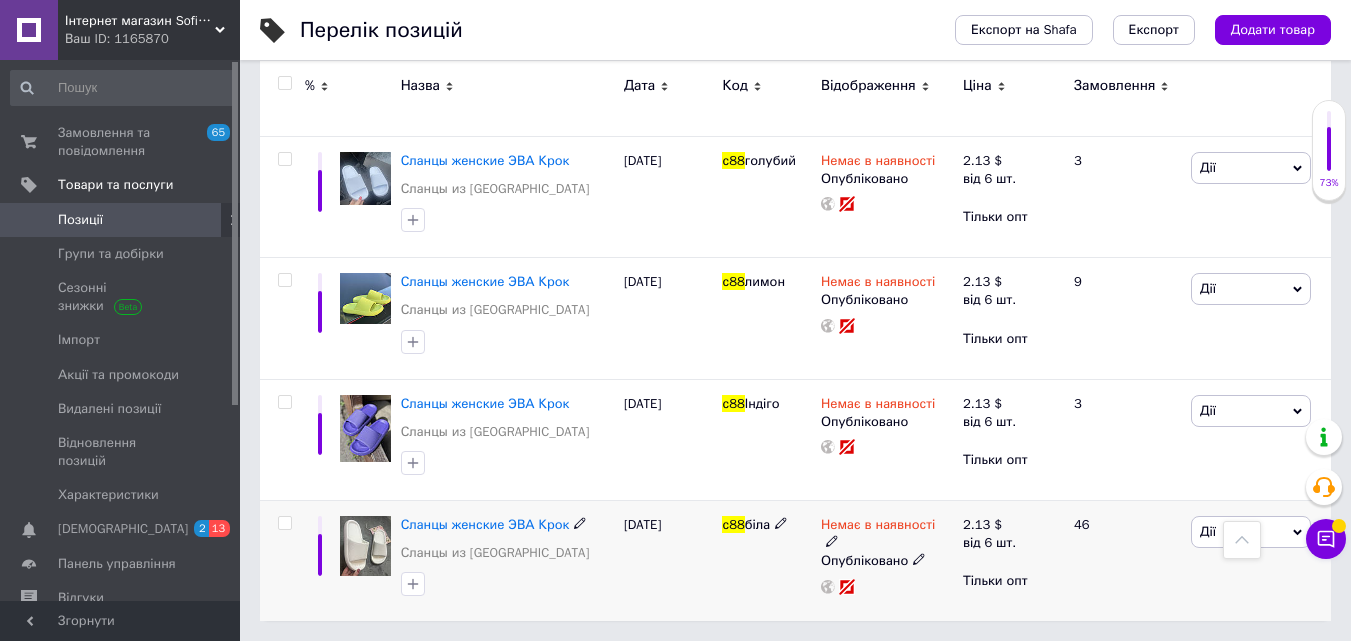 click on "Немає в наявності" at bounding box center (878, 527) 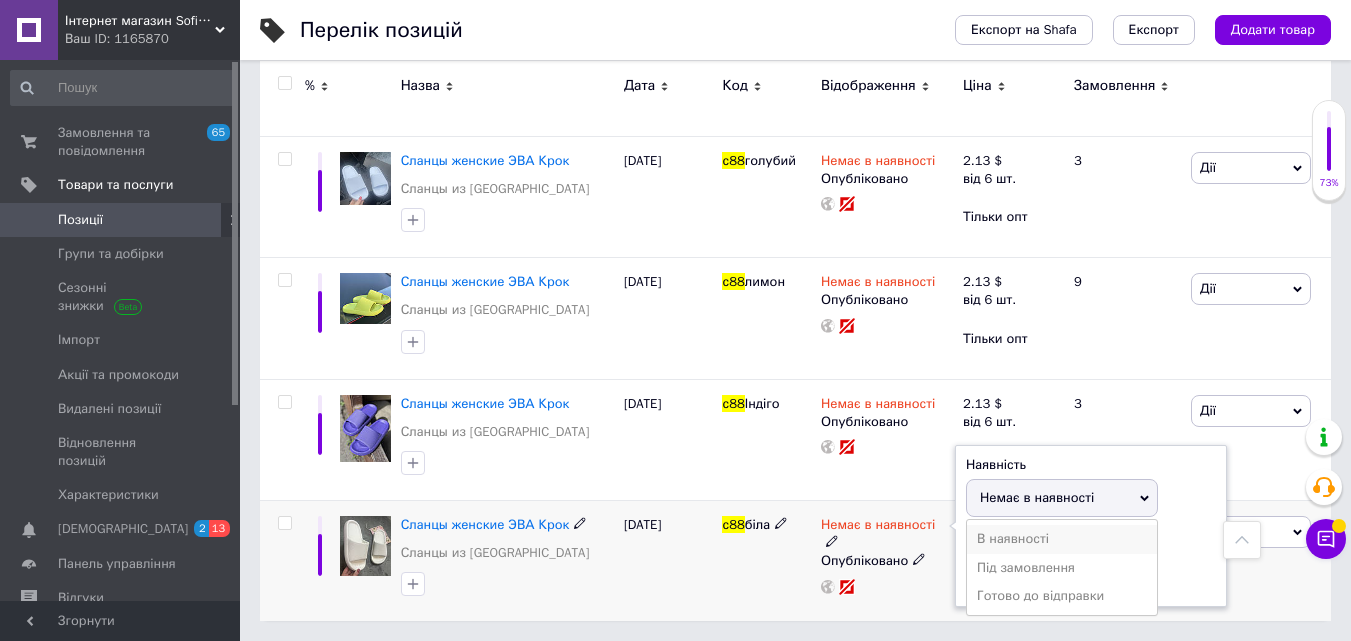 click on "В наявності" at bounding box center [1062, 539] 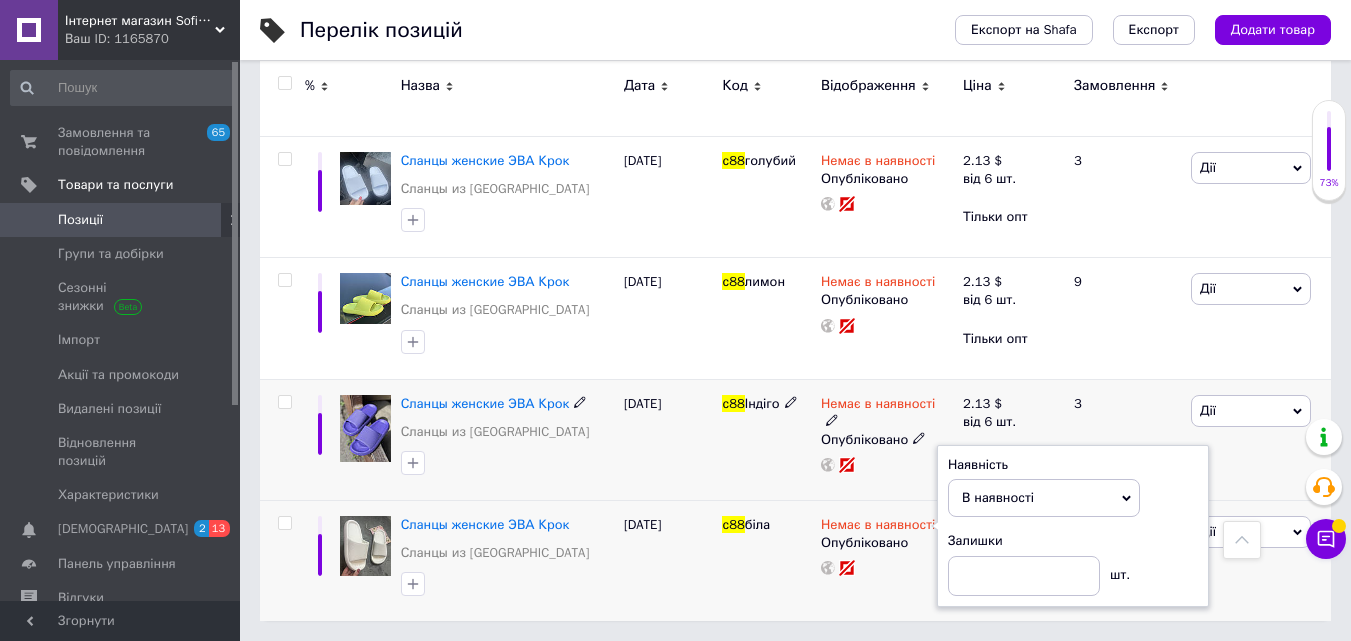 click on "с88  Індіго" at bounding box center (766, 439) 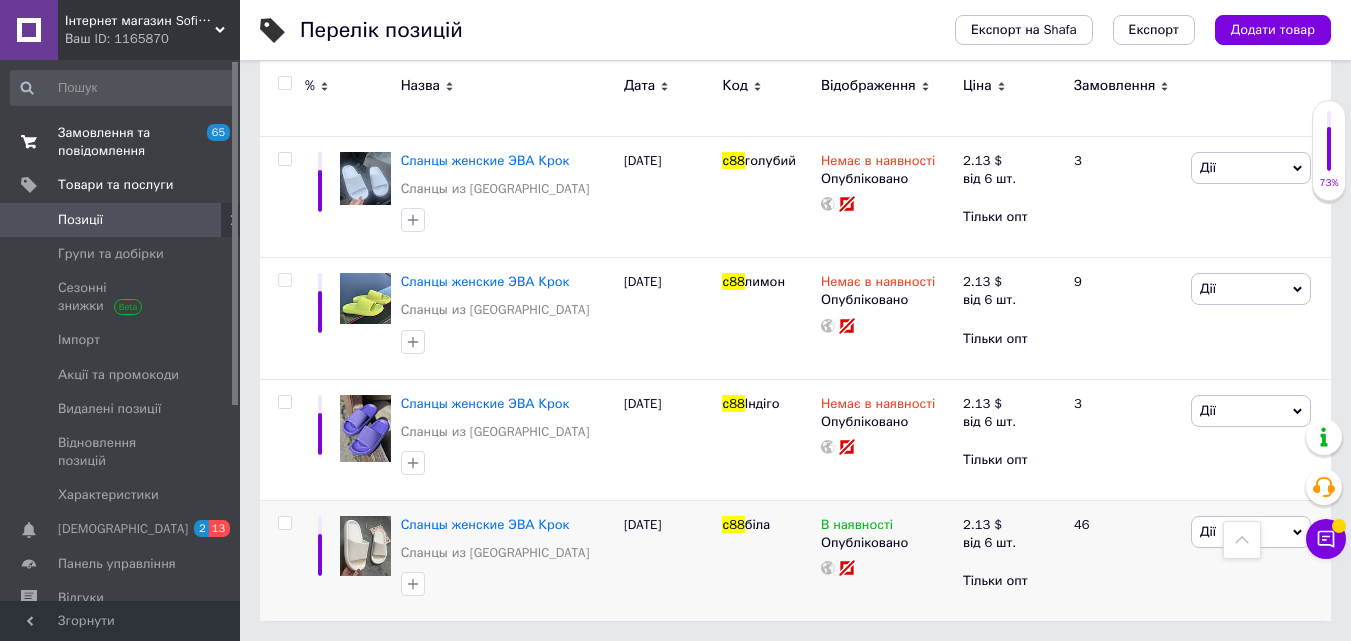 click on "Замовлення та повідомлення" at bounding box center (121, 142) 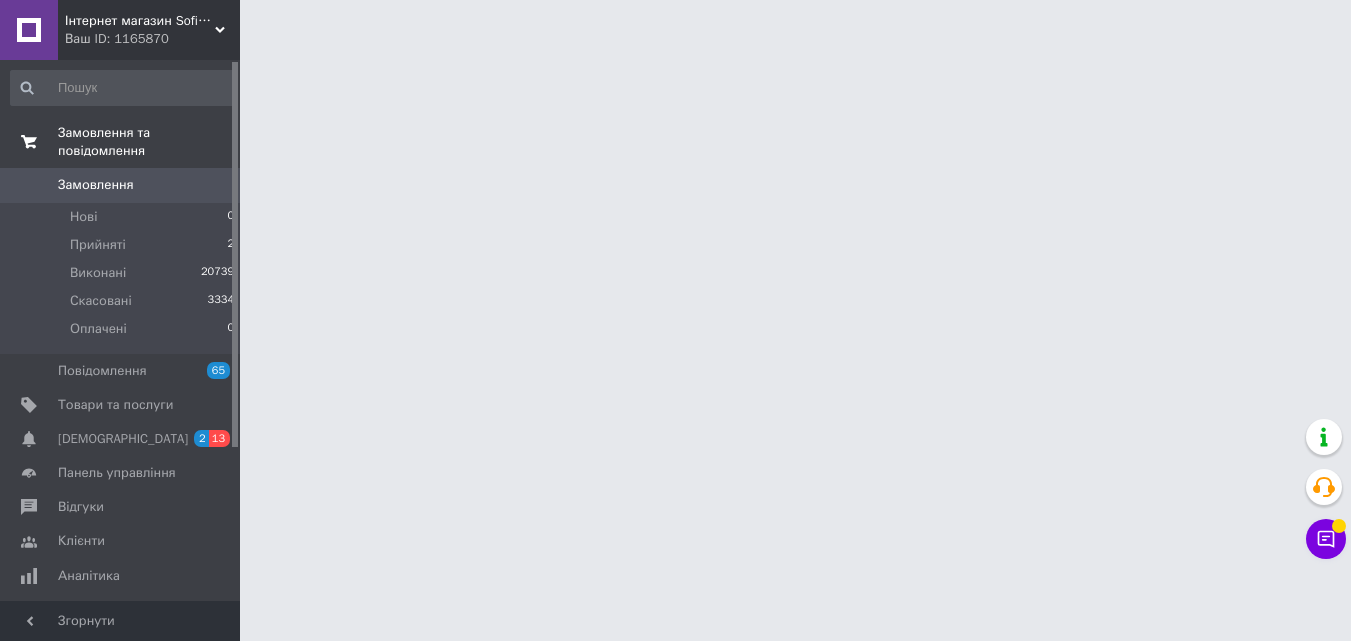 scroll, scrollTop: 0, scrollLeft: 0, axis: both 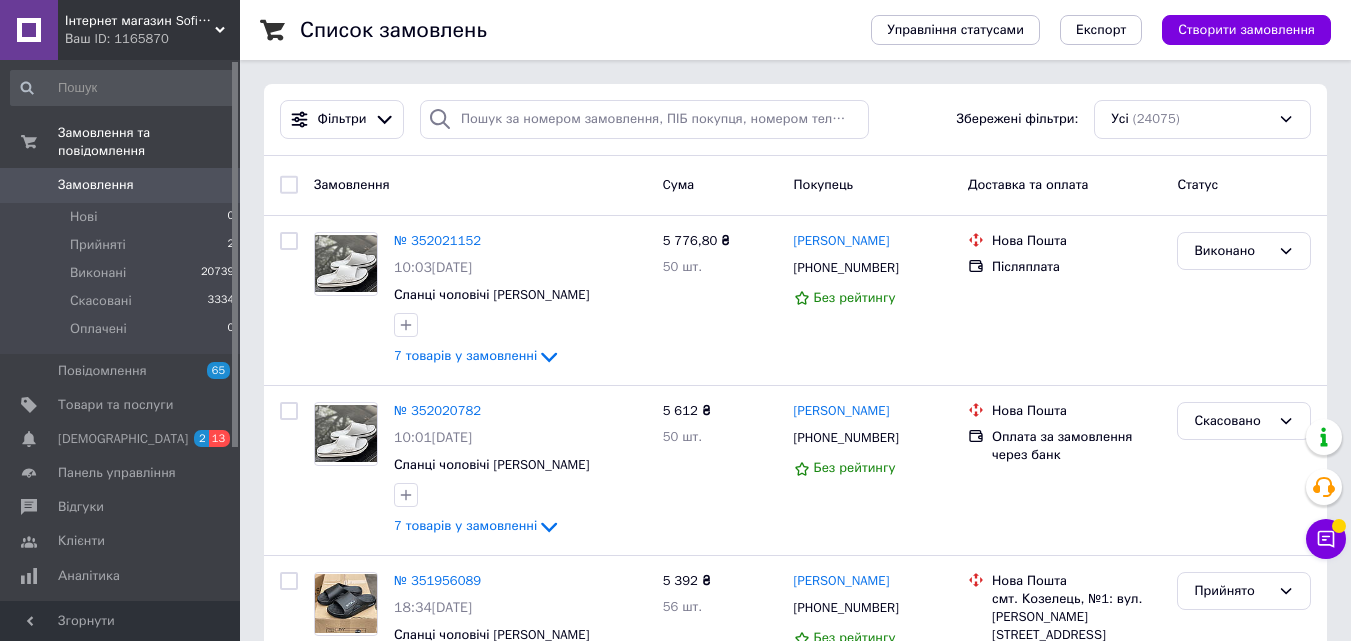 click on "Ваш ID: 1165870" at bounding box center (152, 39) 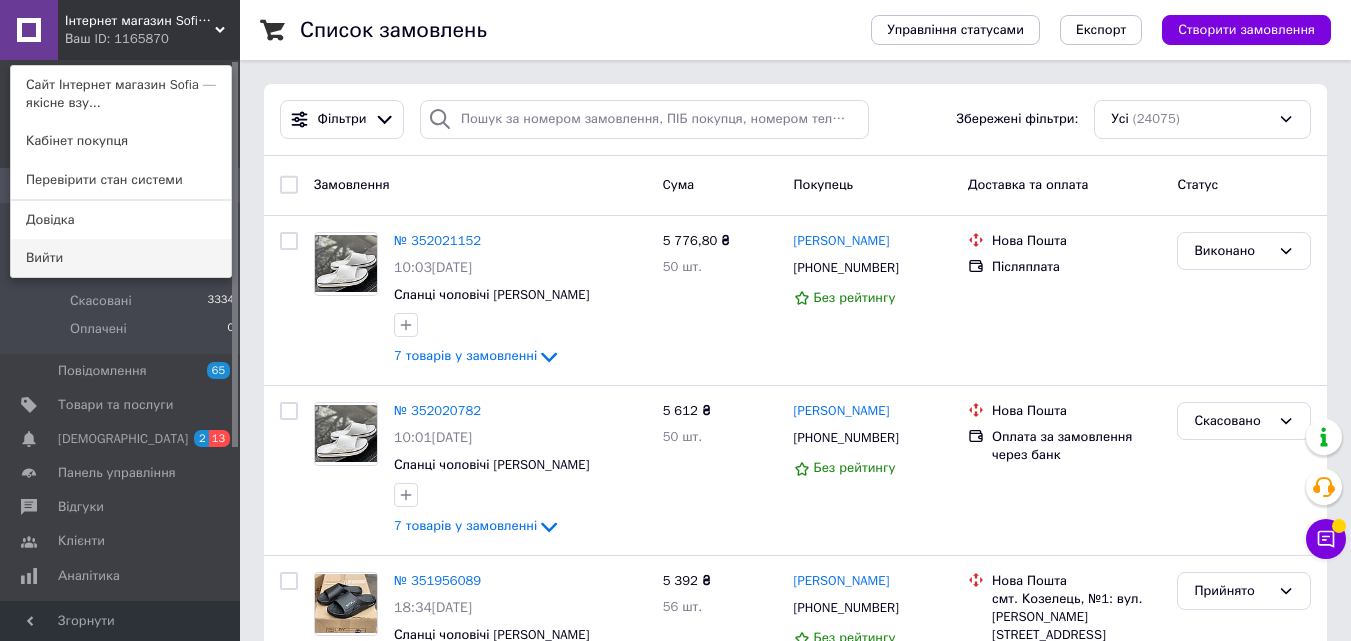 click on "Вийти" at bounding box center [121, 258] 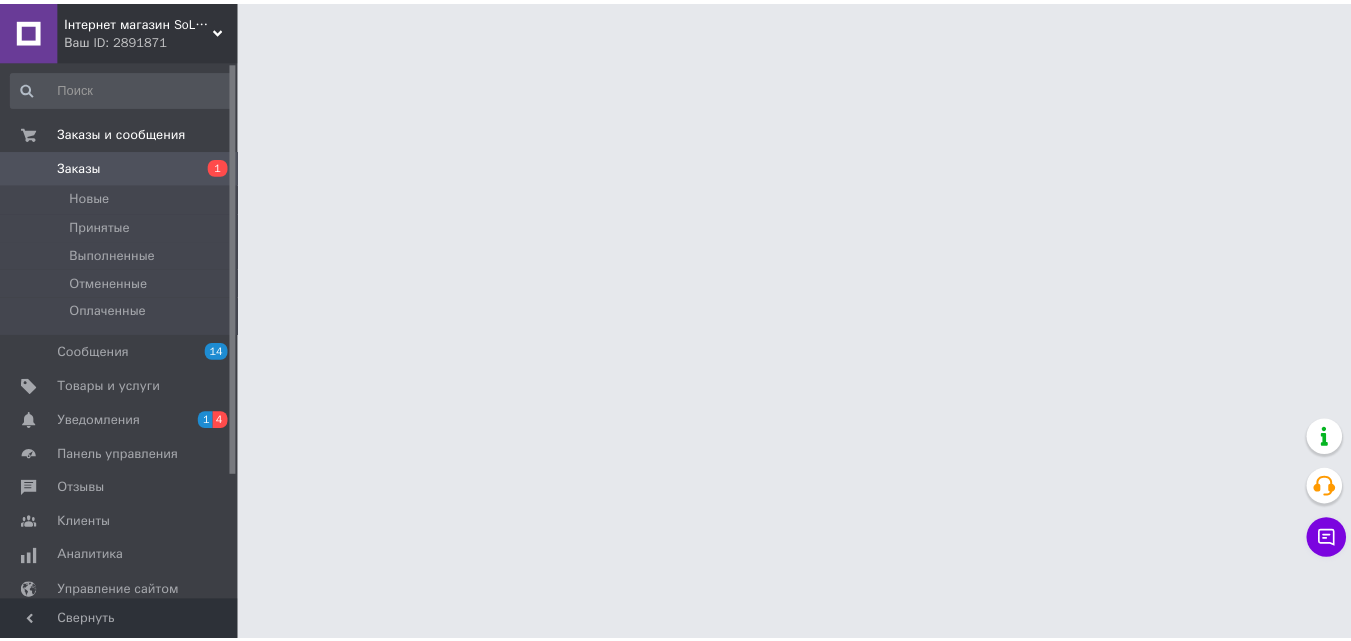 scroll, scrollTop: 0, scrollLeft: 0, axis: both 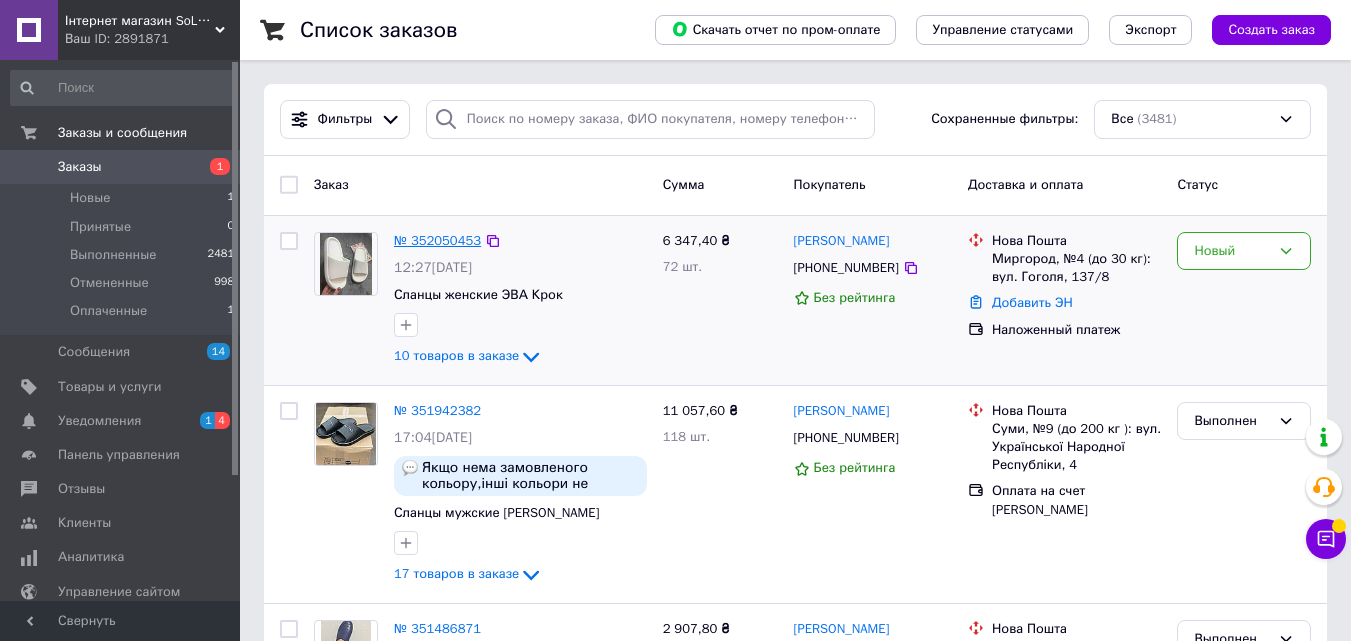 click on "№ 352050453" at bounding box center (437, 240) 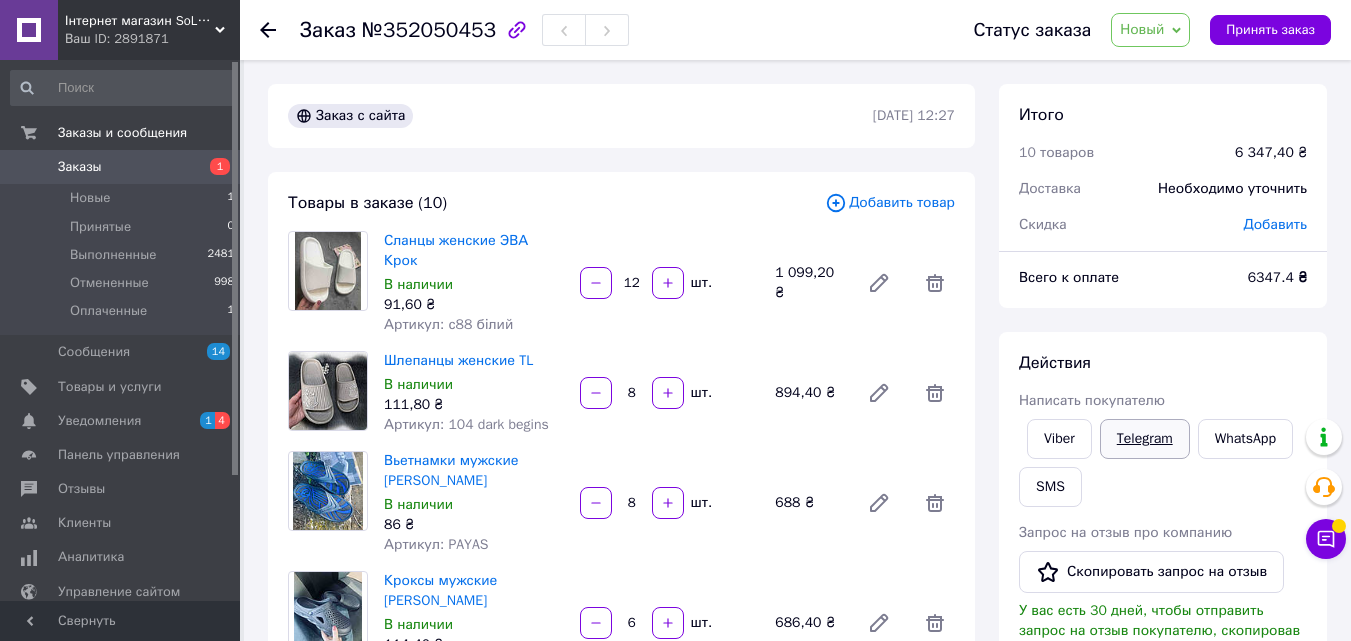 scroll, scrollTop: 400, scrollLeft: 0, axis: vertical 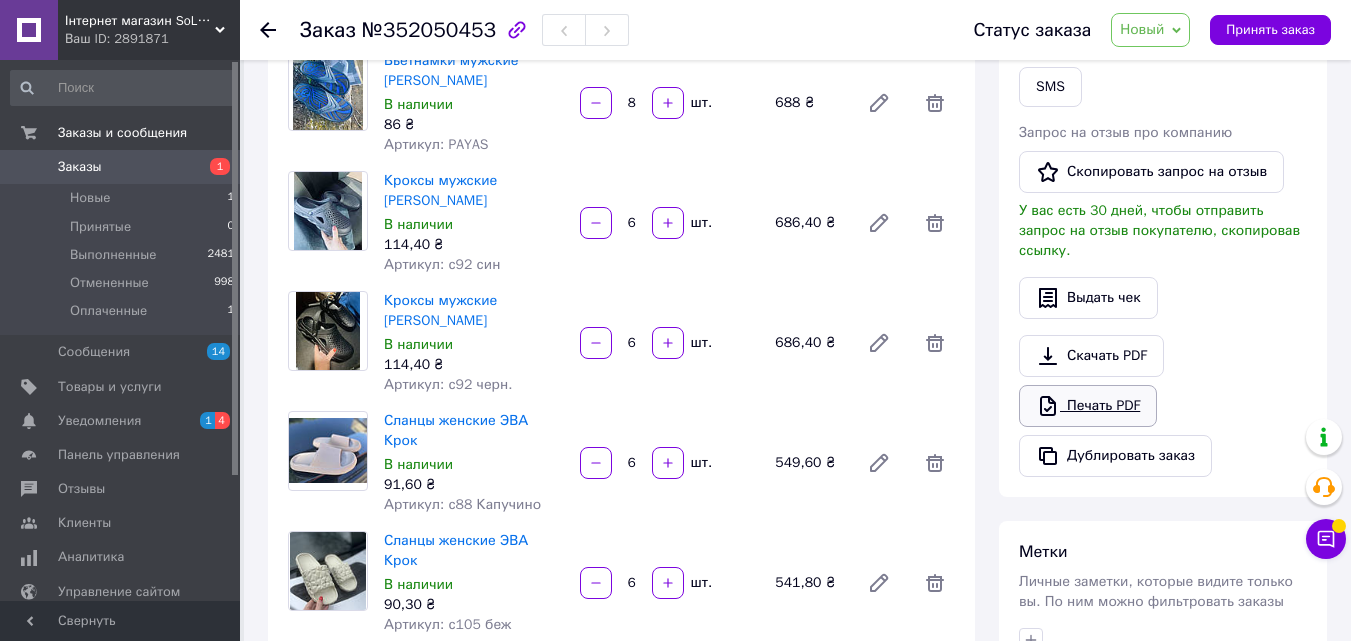 click on "Печать PDF" at bounding box center (1088, 406) 